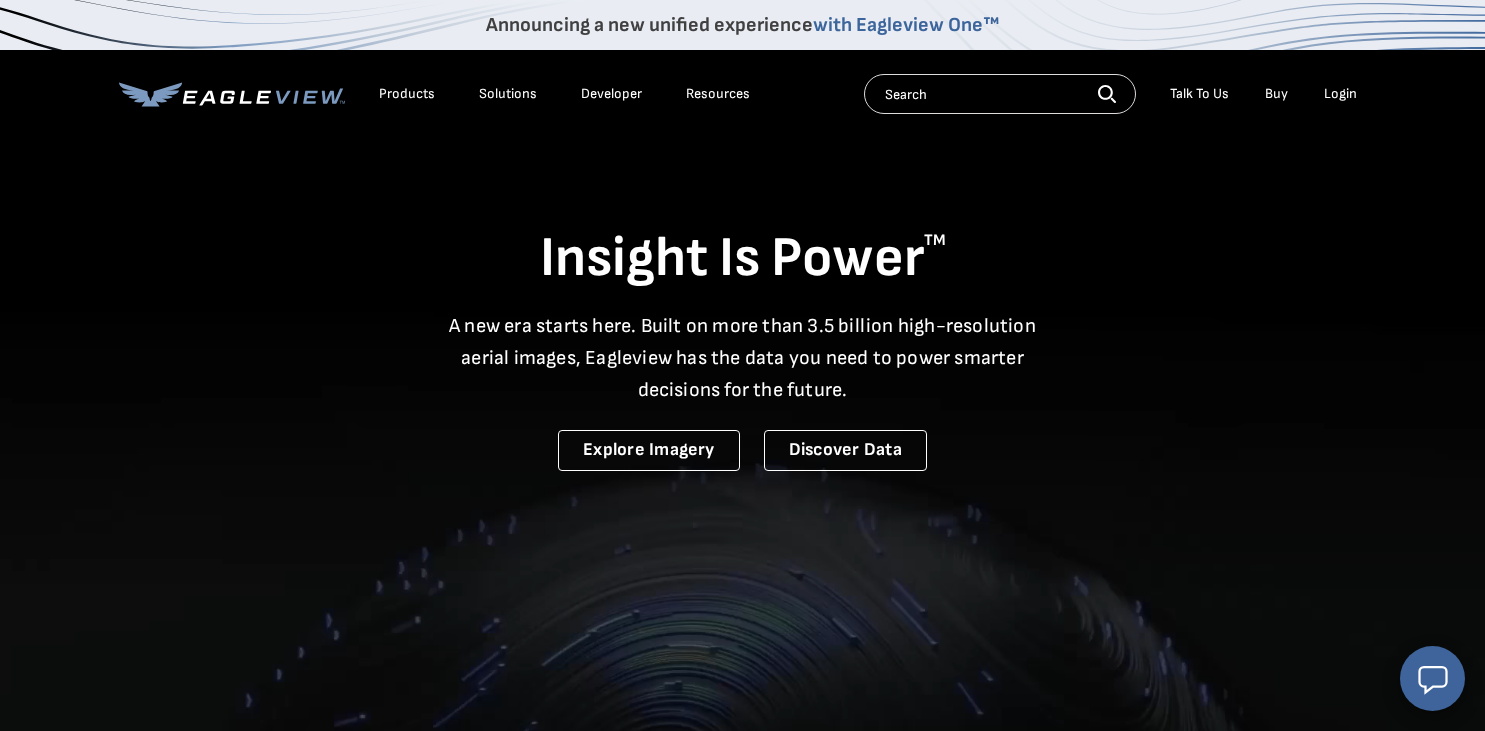scroll, scrollTop: 0, scrollLeft: 0, axis: both 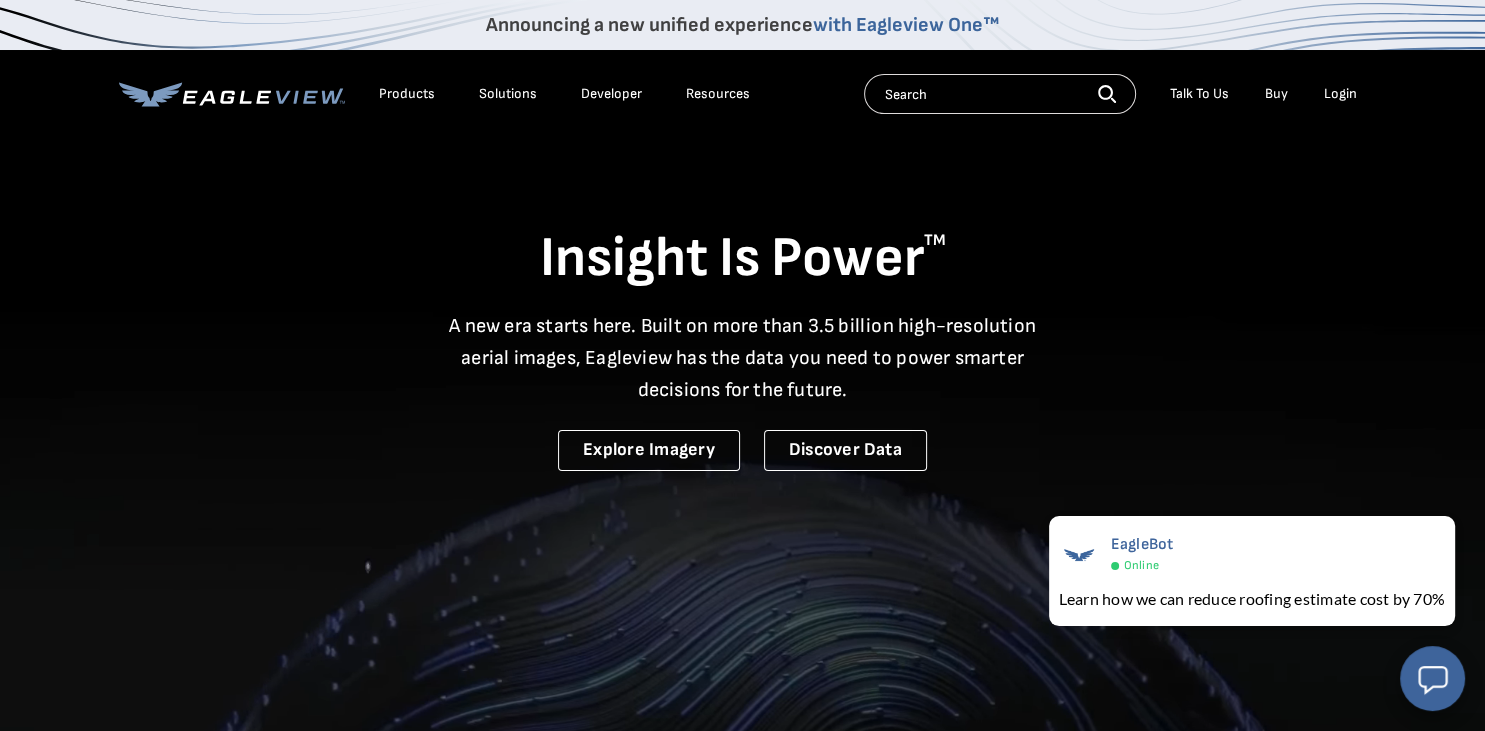 click on "Login" at bounding box center (1340, 94) 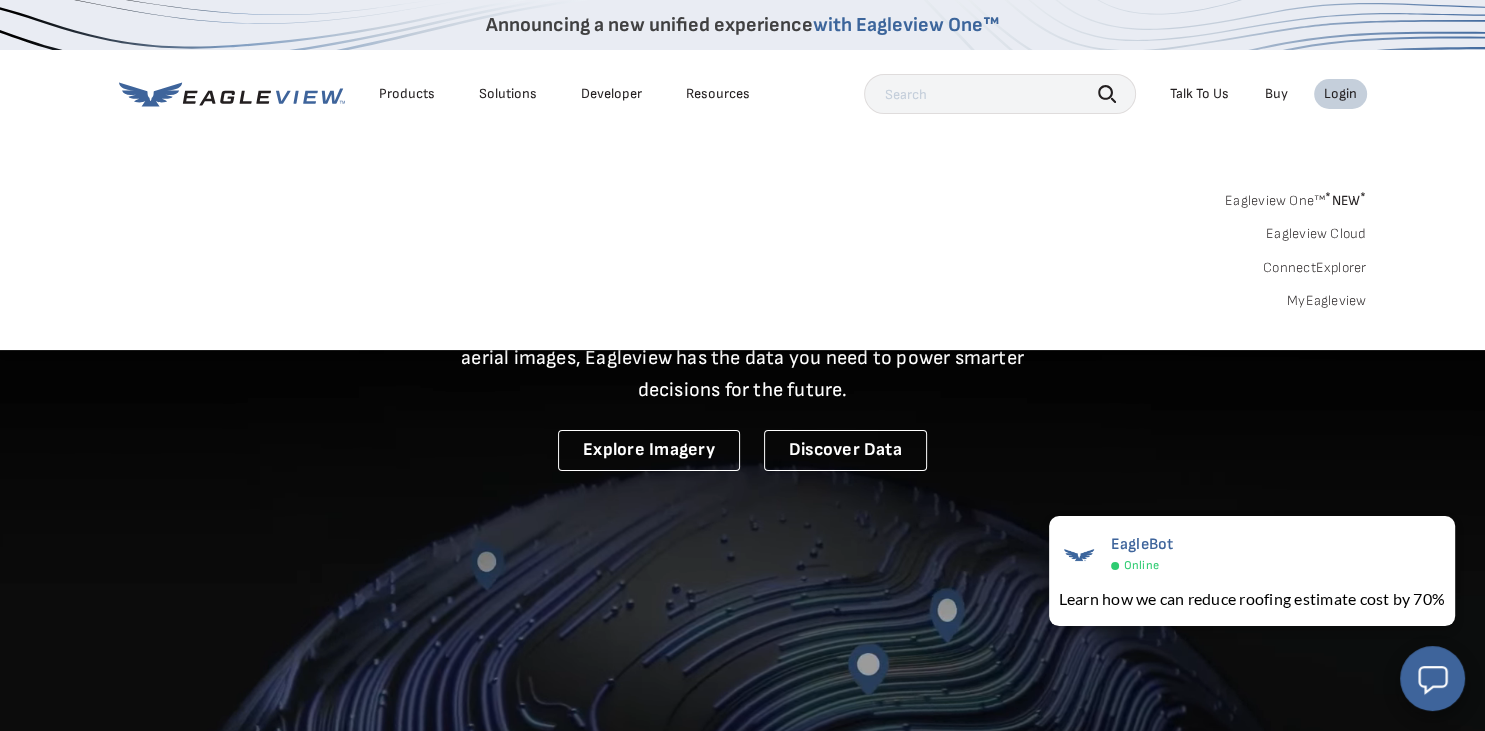 click on "MyEagleview" at bounding box center [1327, 301] 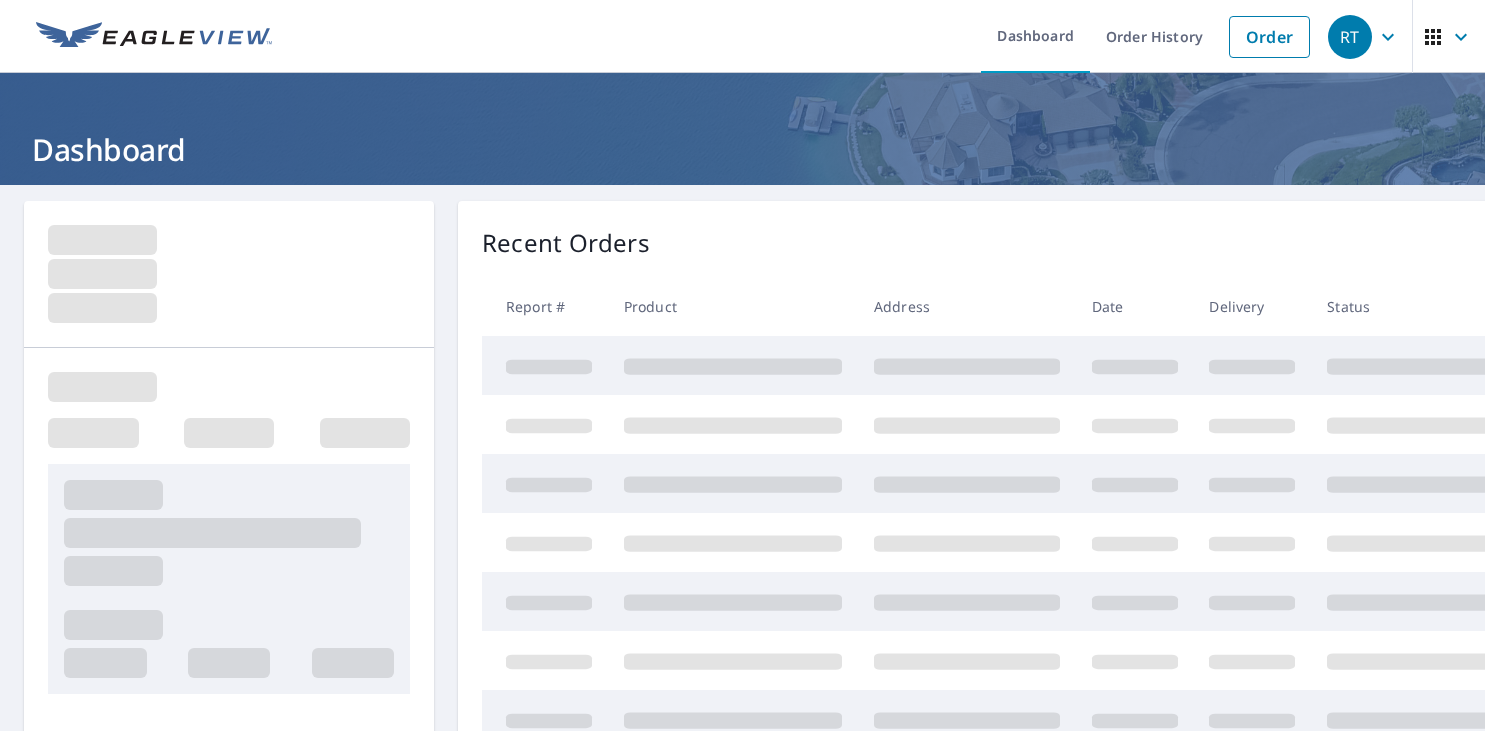 scroll, scrollTop: 0, scrollLeft: 0, axis: both 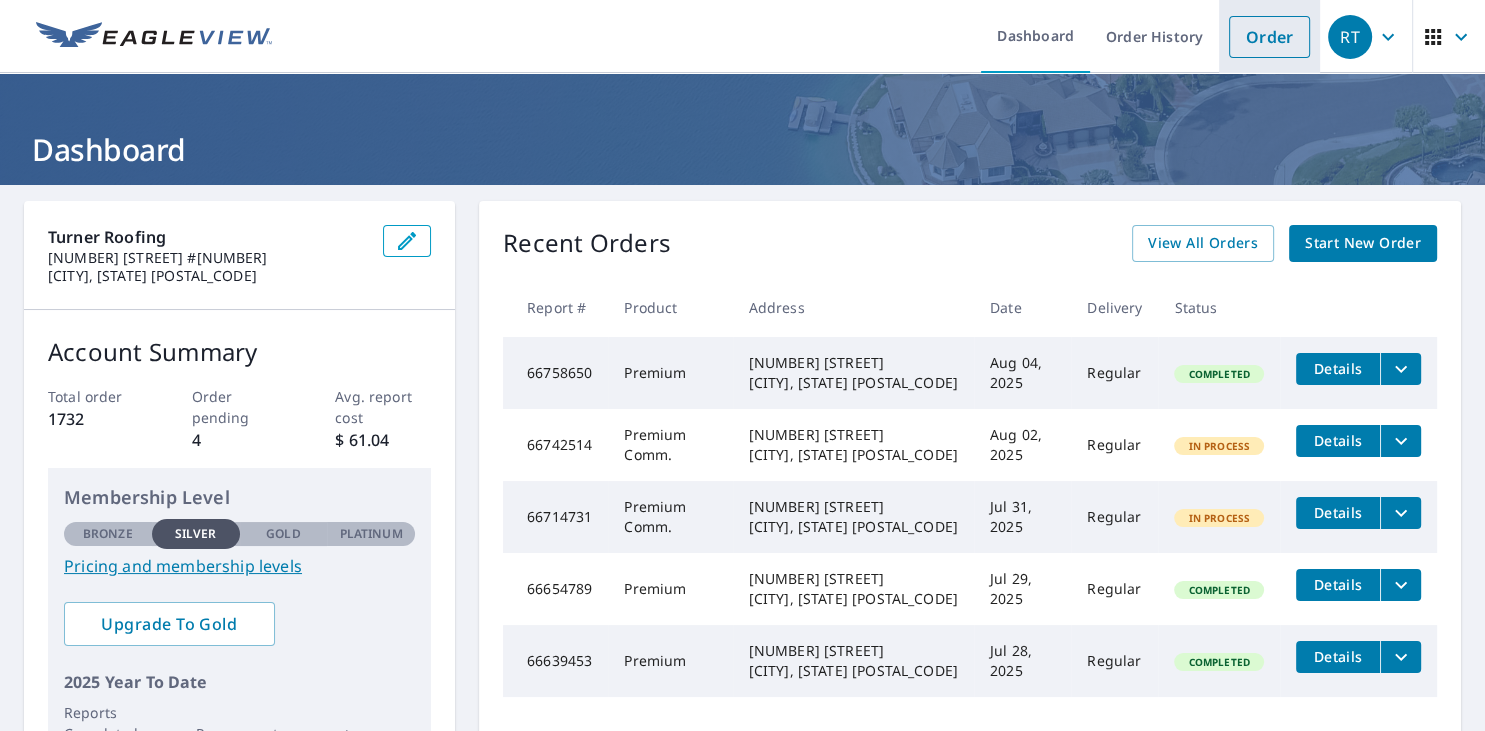 click on "Order" at bounding box center [1269, 37] 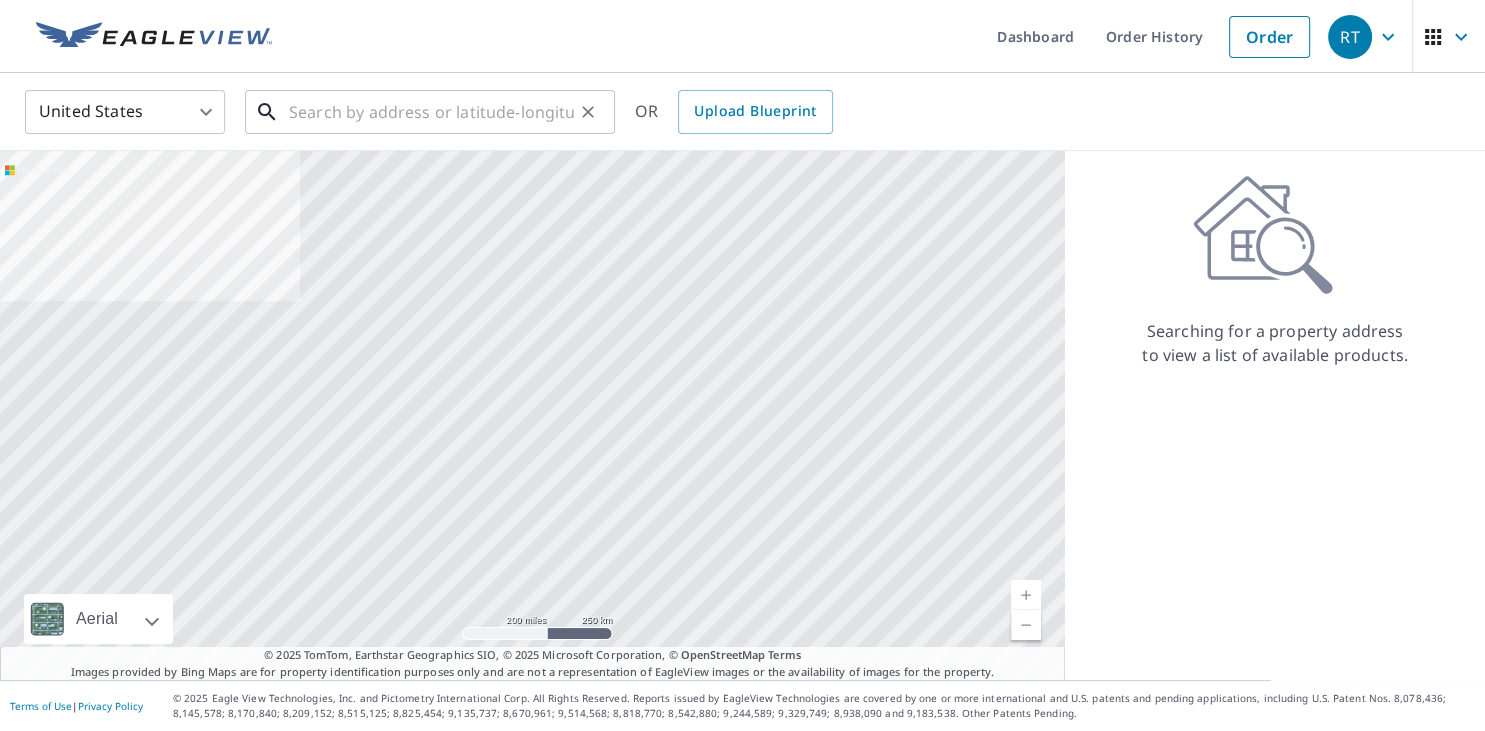 click at bounding box center [431, 112] 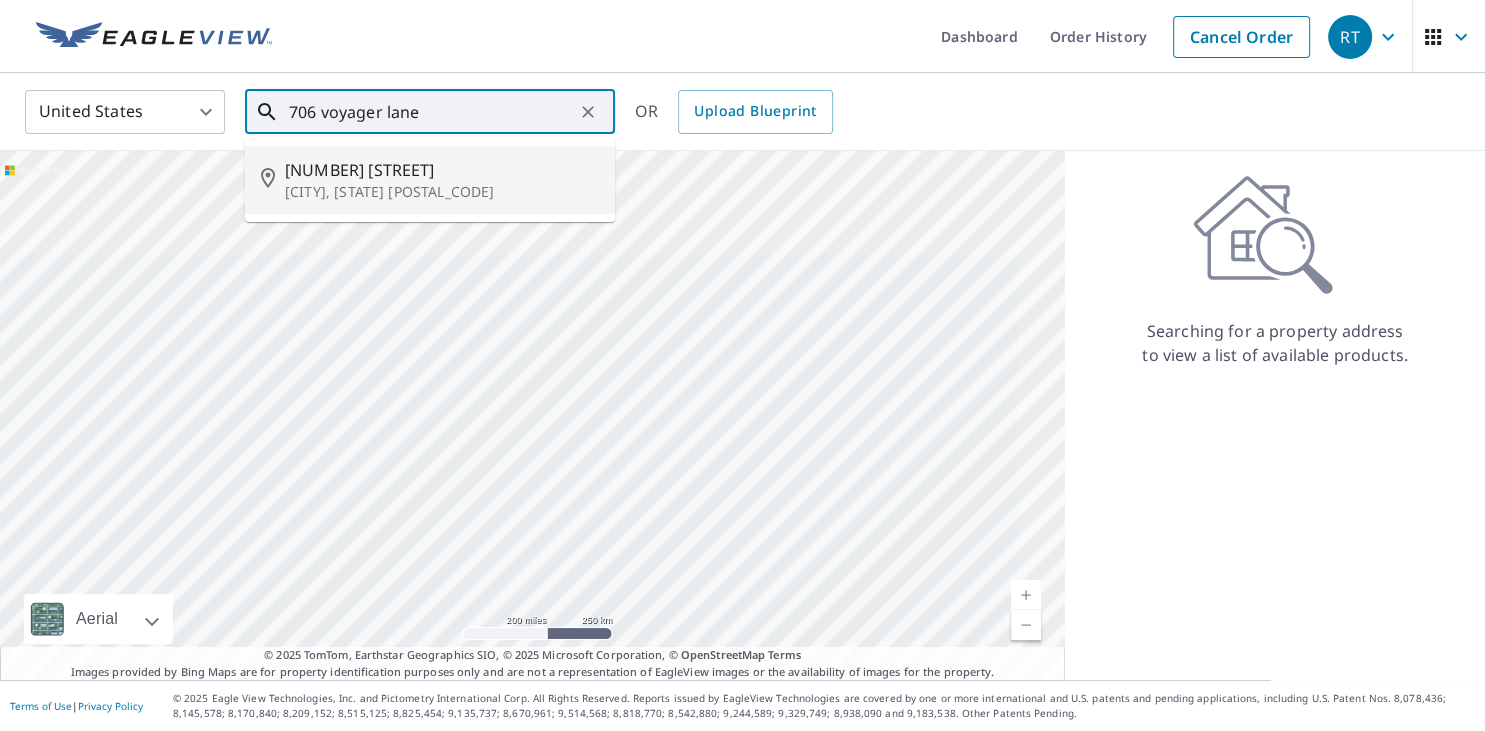 click on "[CITY], [STATE] [POSTAL_CODE]" at bounding box center [442, 192] 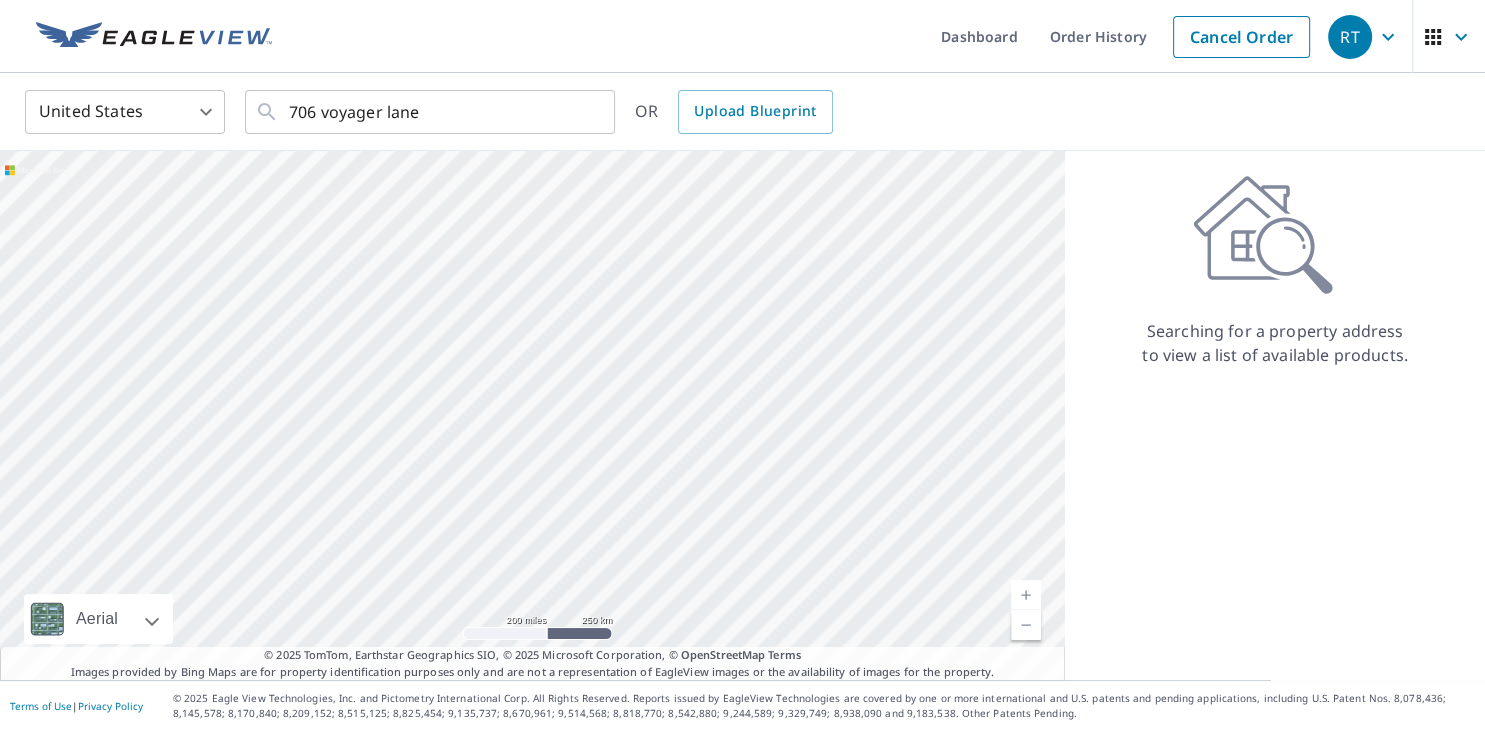 type on "[NUMBER] [STREET] [CITY], [STATE] [POSTAL_CODE]" 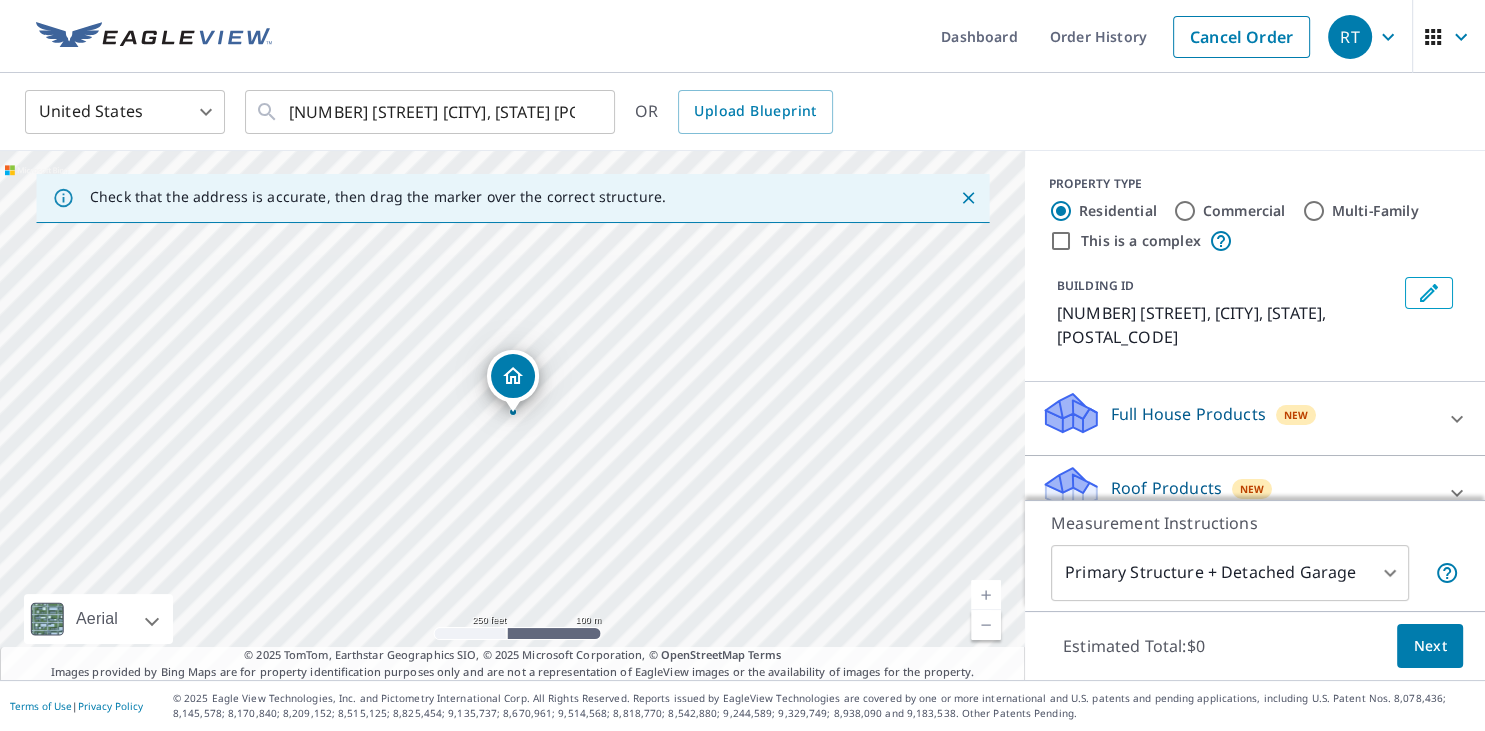 click 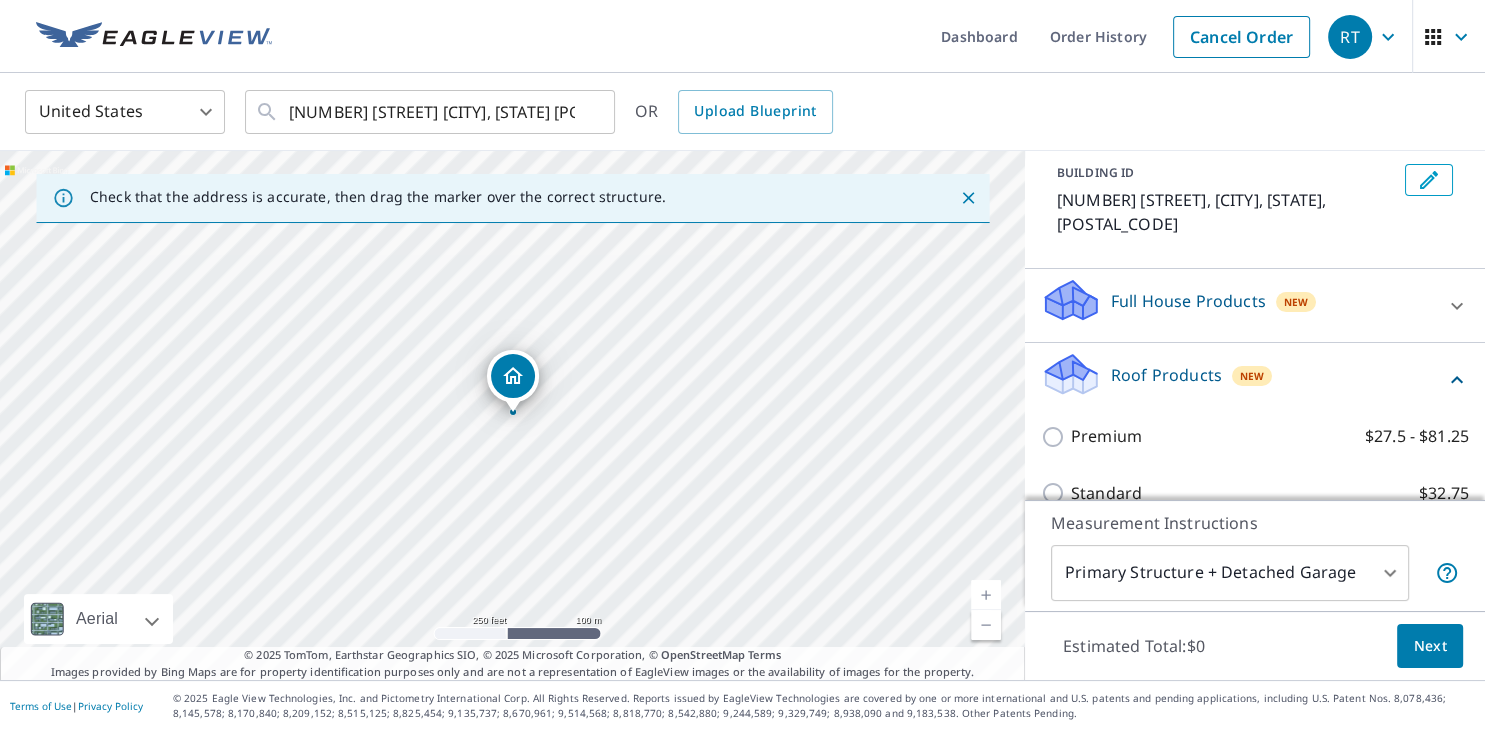 scroll, scrollTop: 117, scrollLeft: 0, axis: vertical 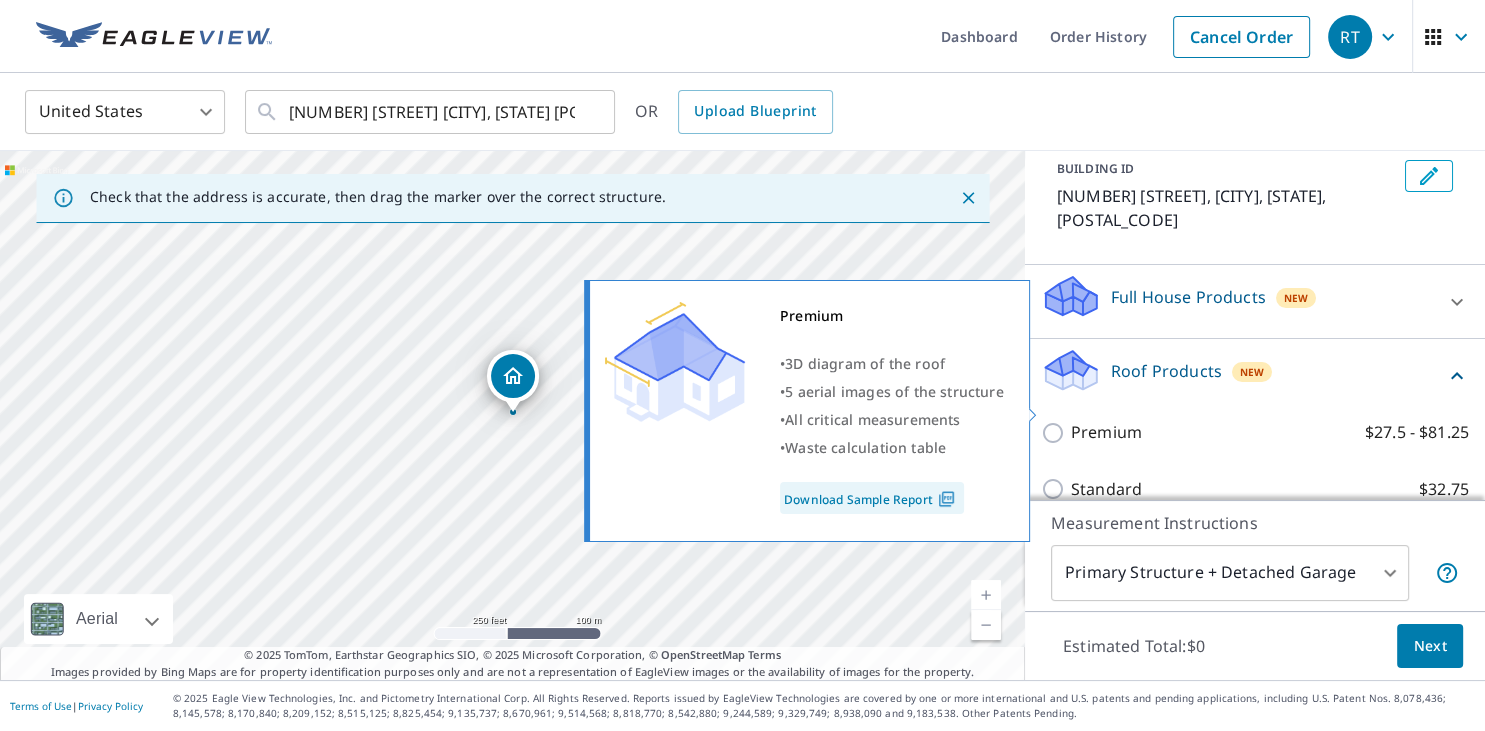 click on "Premium $27.5 - $81.25" at bounding box center (1056, 433) 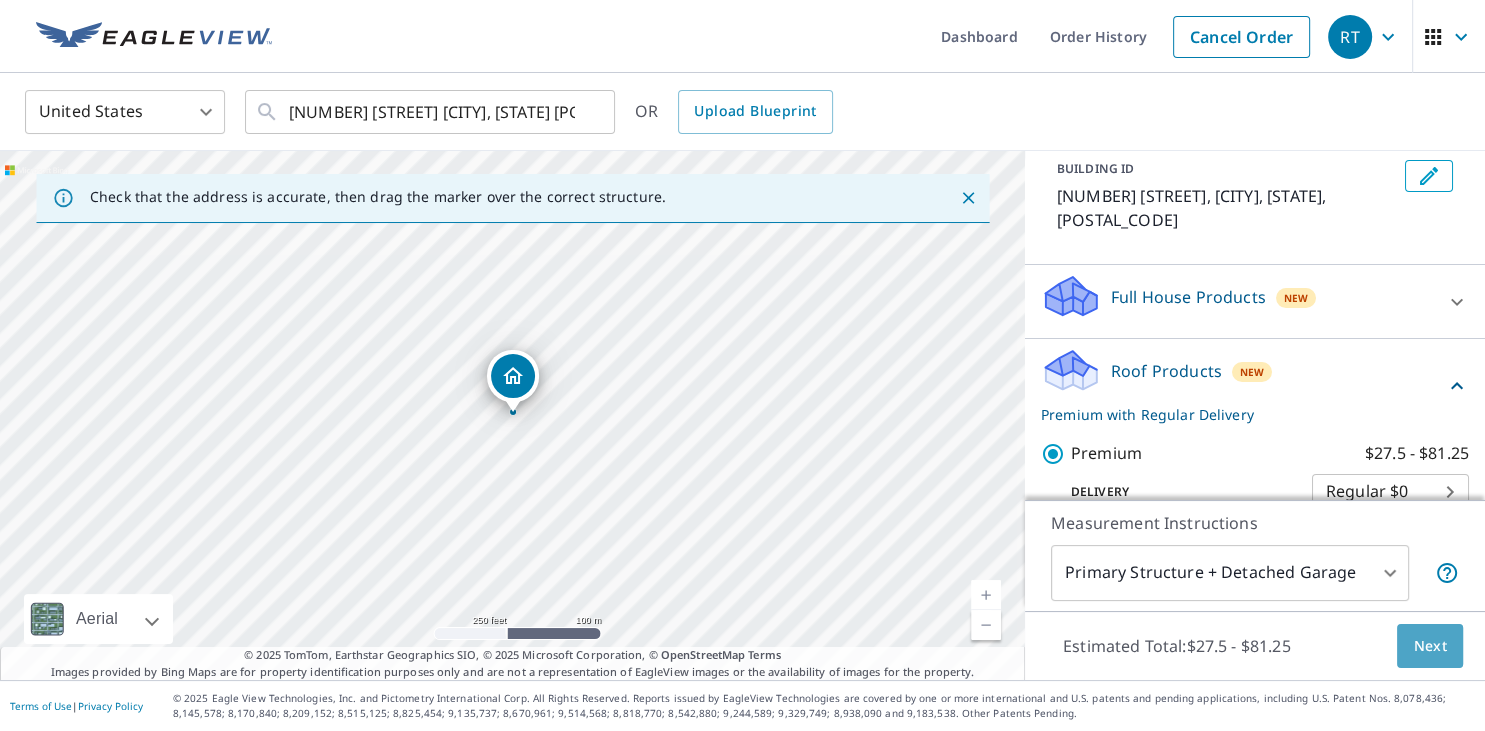 click on "Next" at bounding box center (1430, 646) 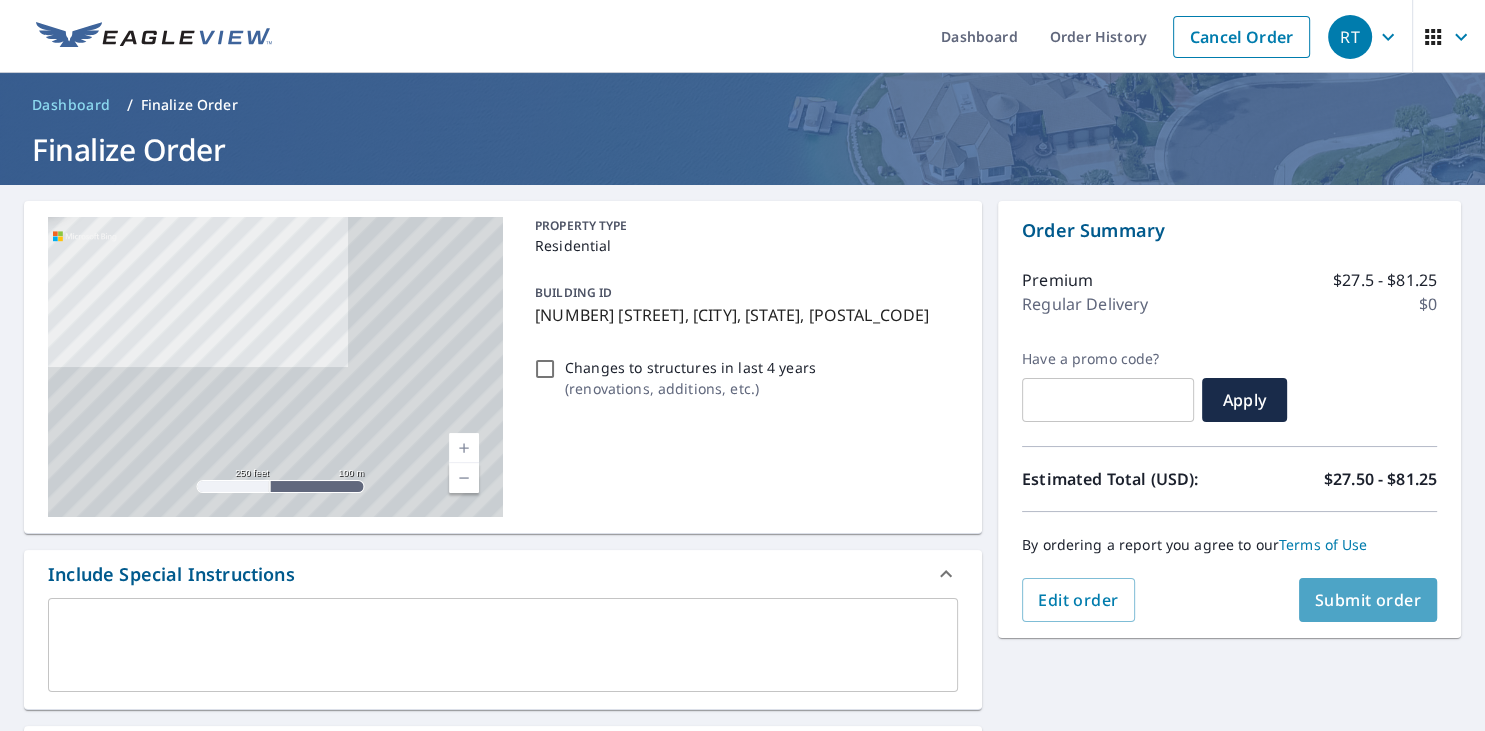 click on "Submit order" at bounding box center (1368, 600) 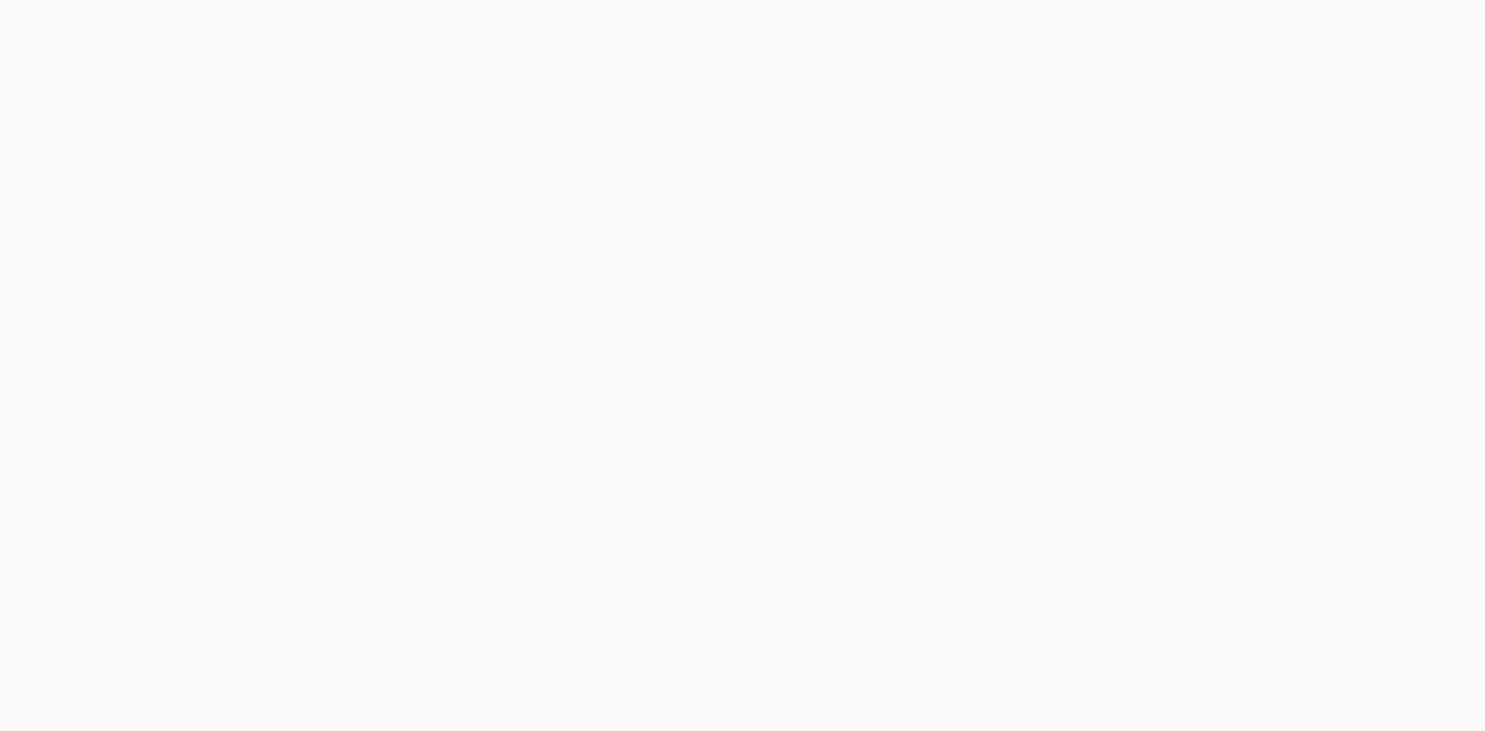 click at bounding box center (742, 365) 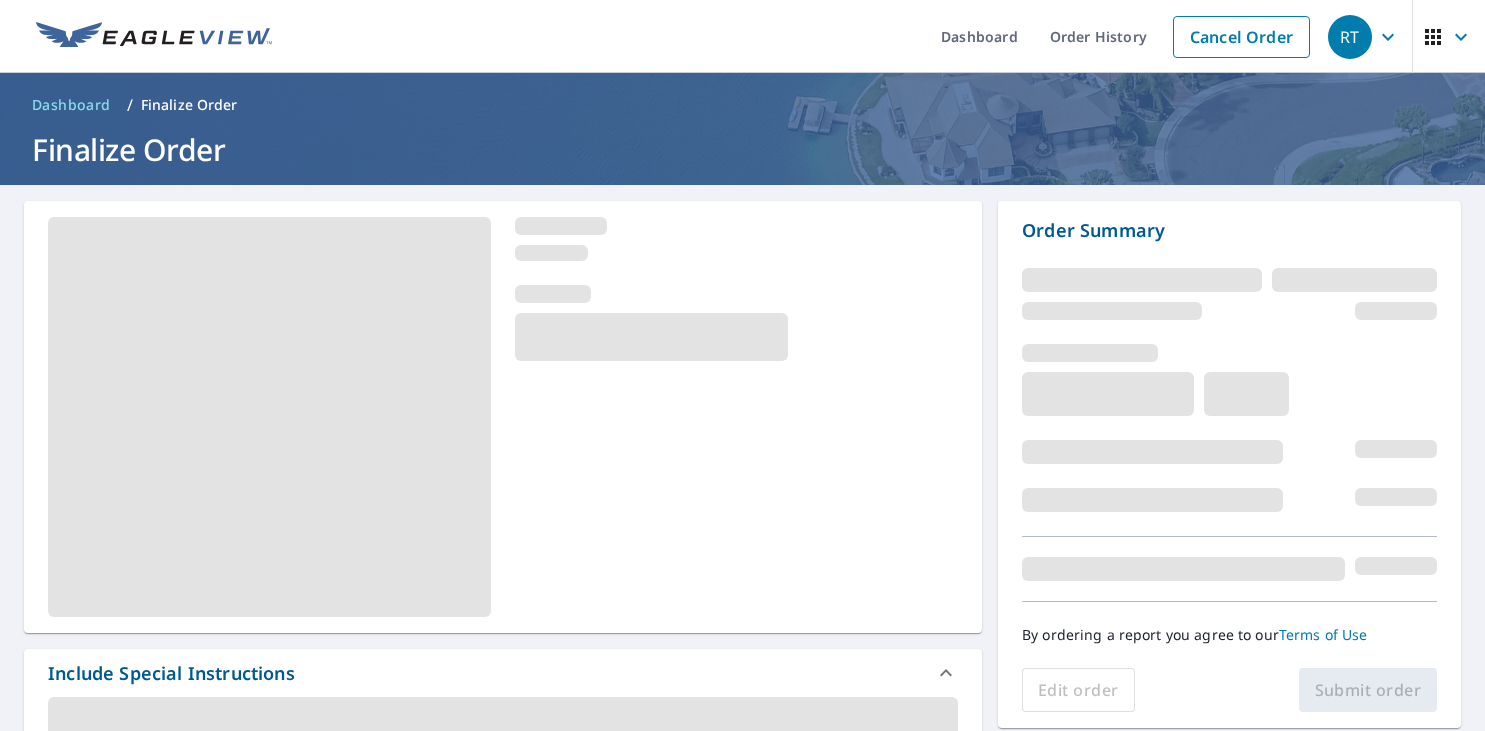 scroll, scrollTop: 0, scrollLeft: 0, axis: both 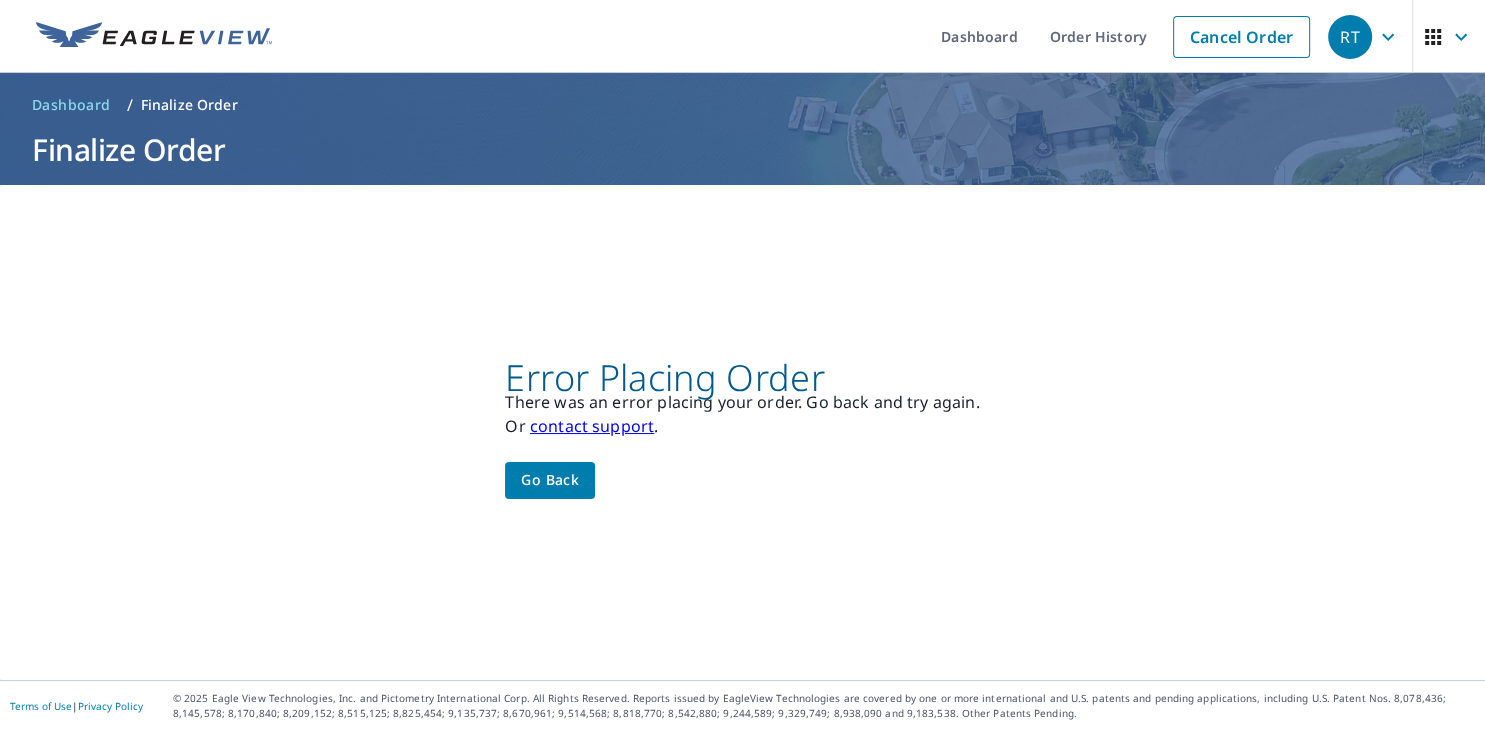 click on "Go back" at bounding box center (550, 480) 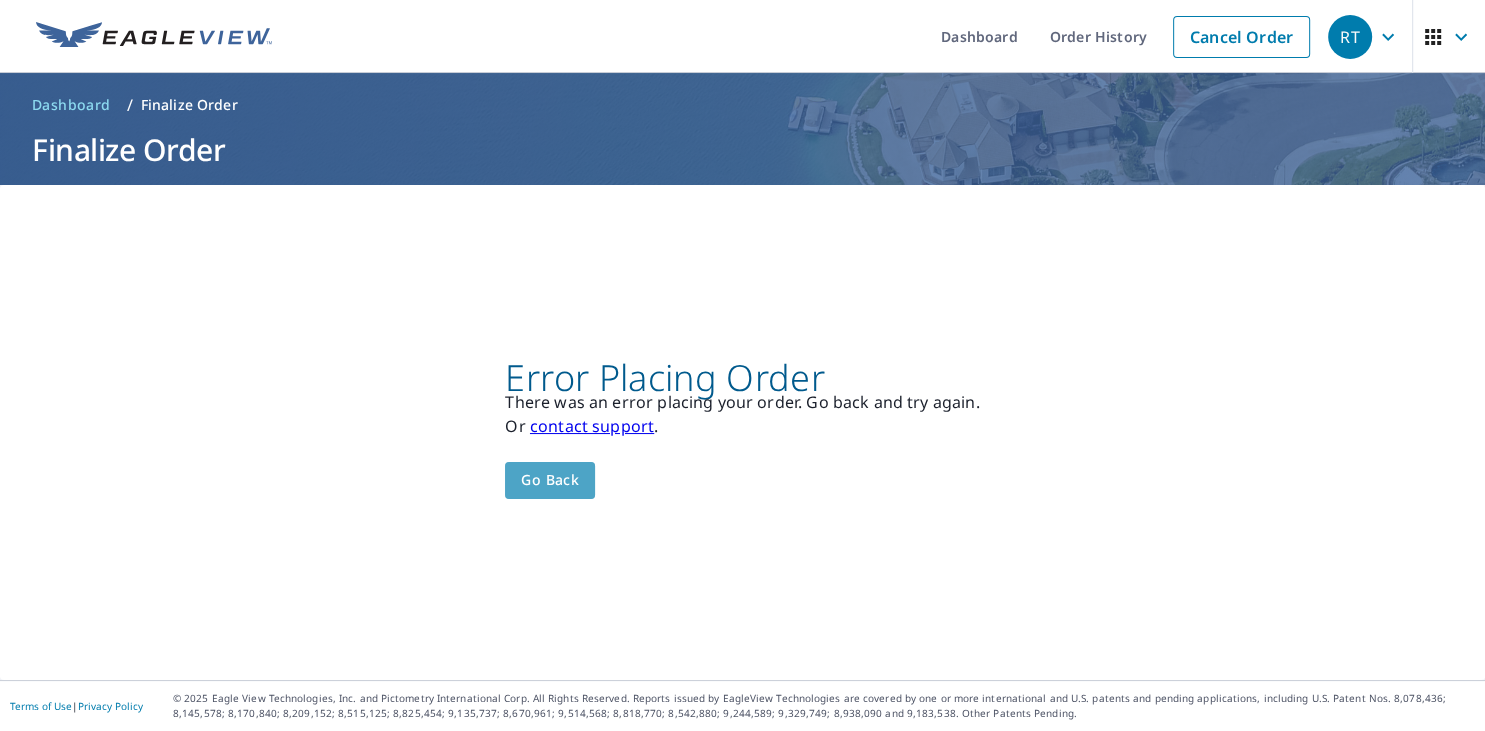 click on "Go back" at bounding box center [550, 480] 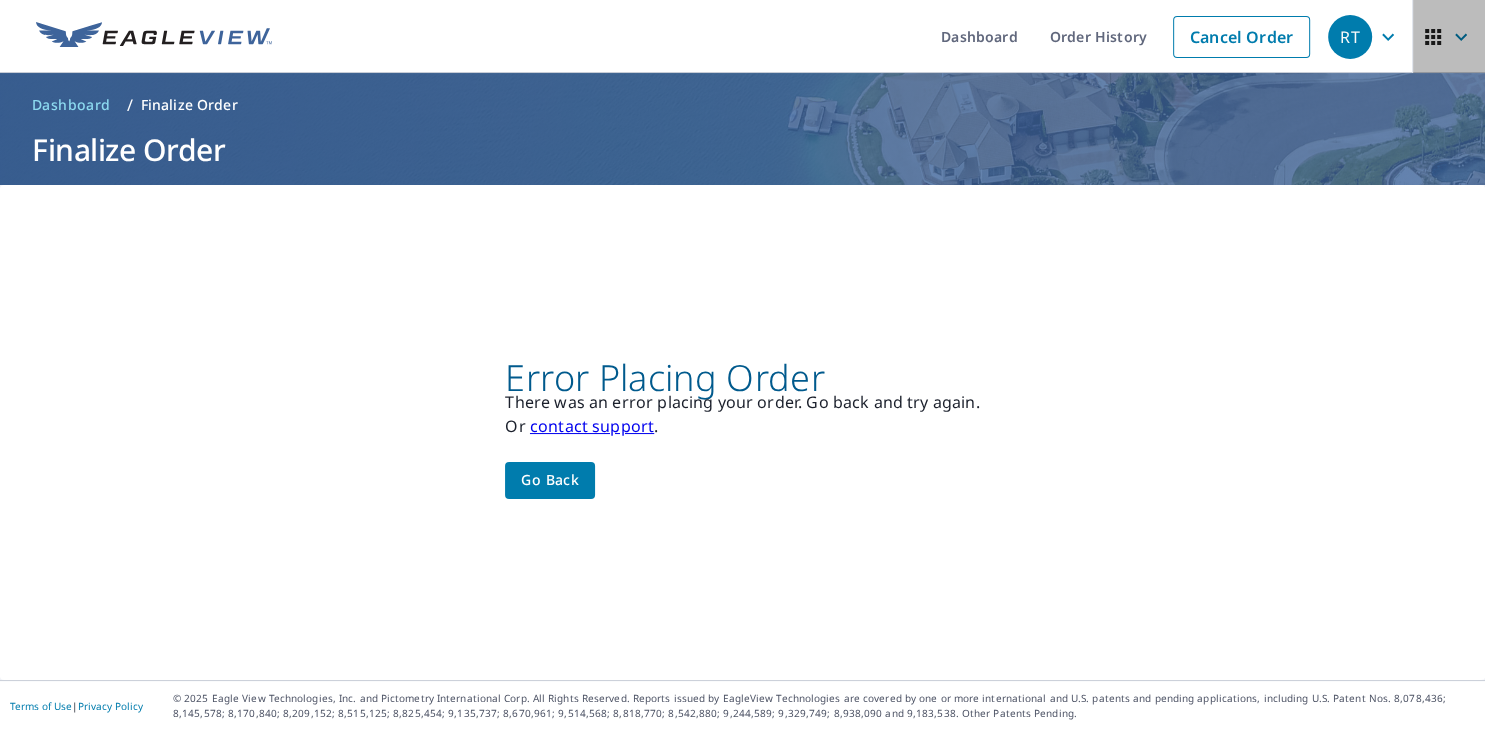 click 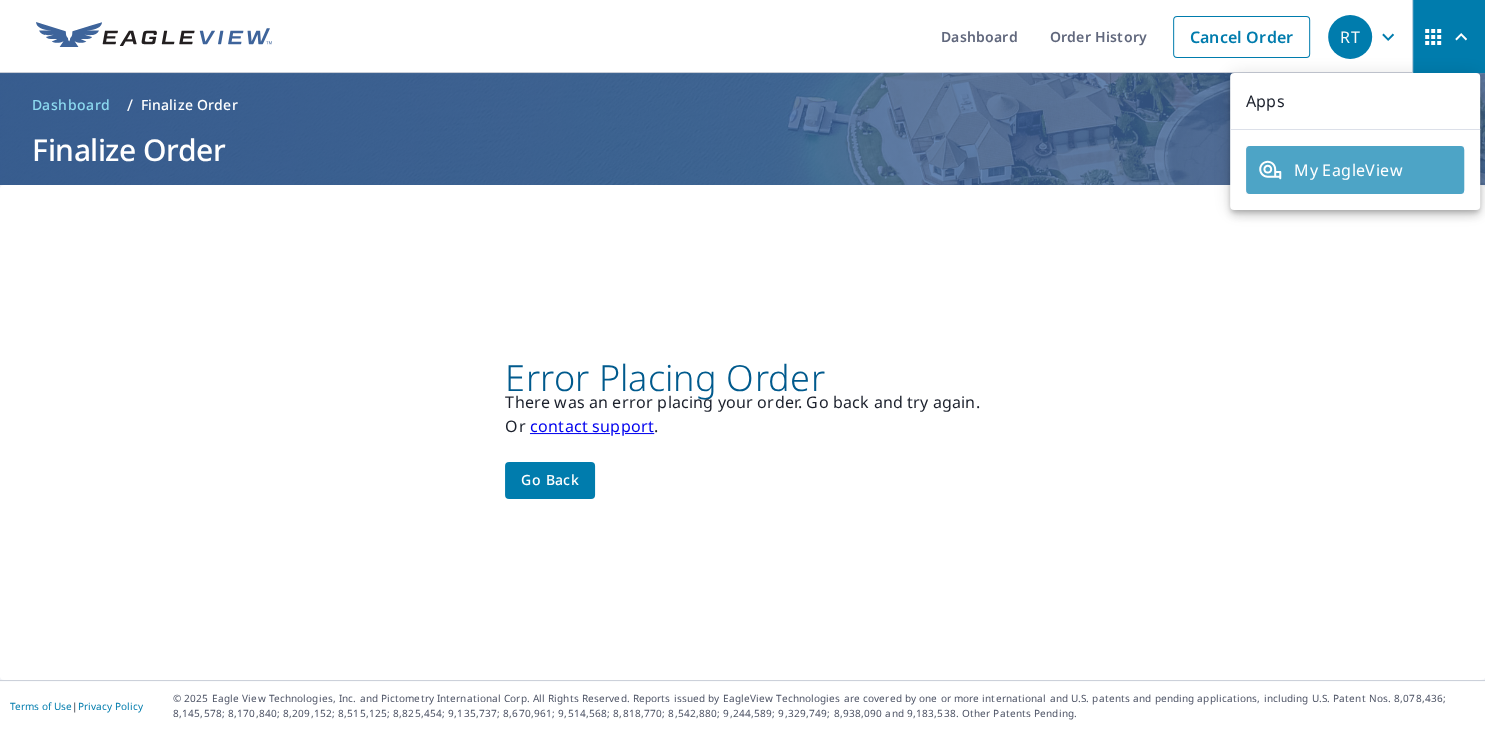 click on "My EagleView" at bounding box center [1355, 170] 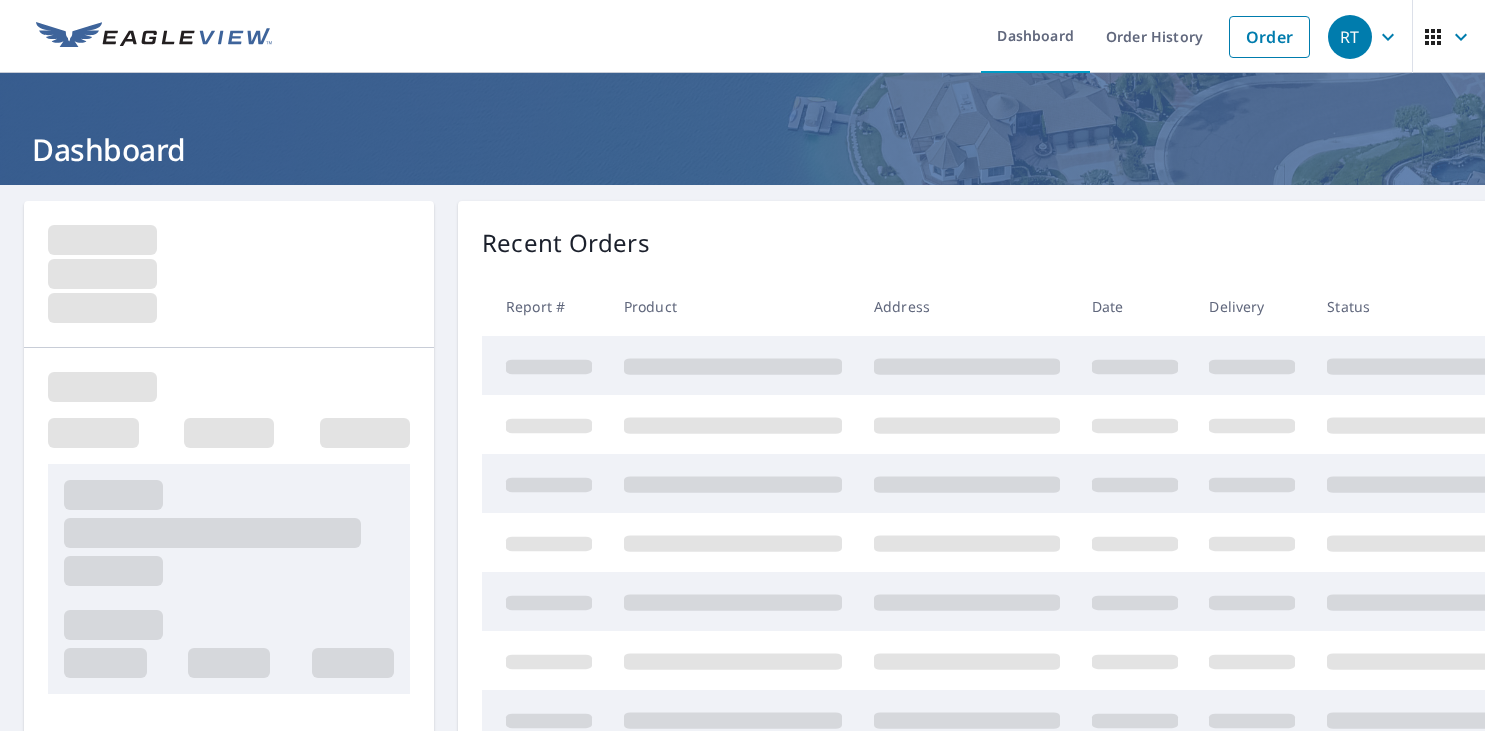 scroll, scrollTop: 0, scrollLeft: 0, axis: both 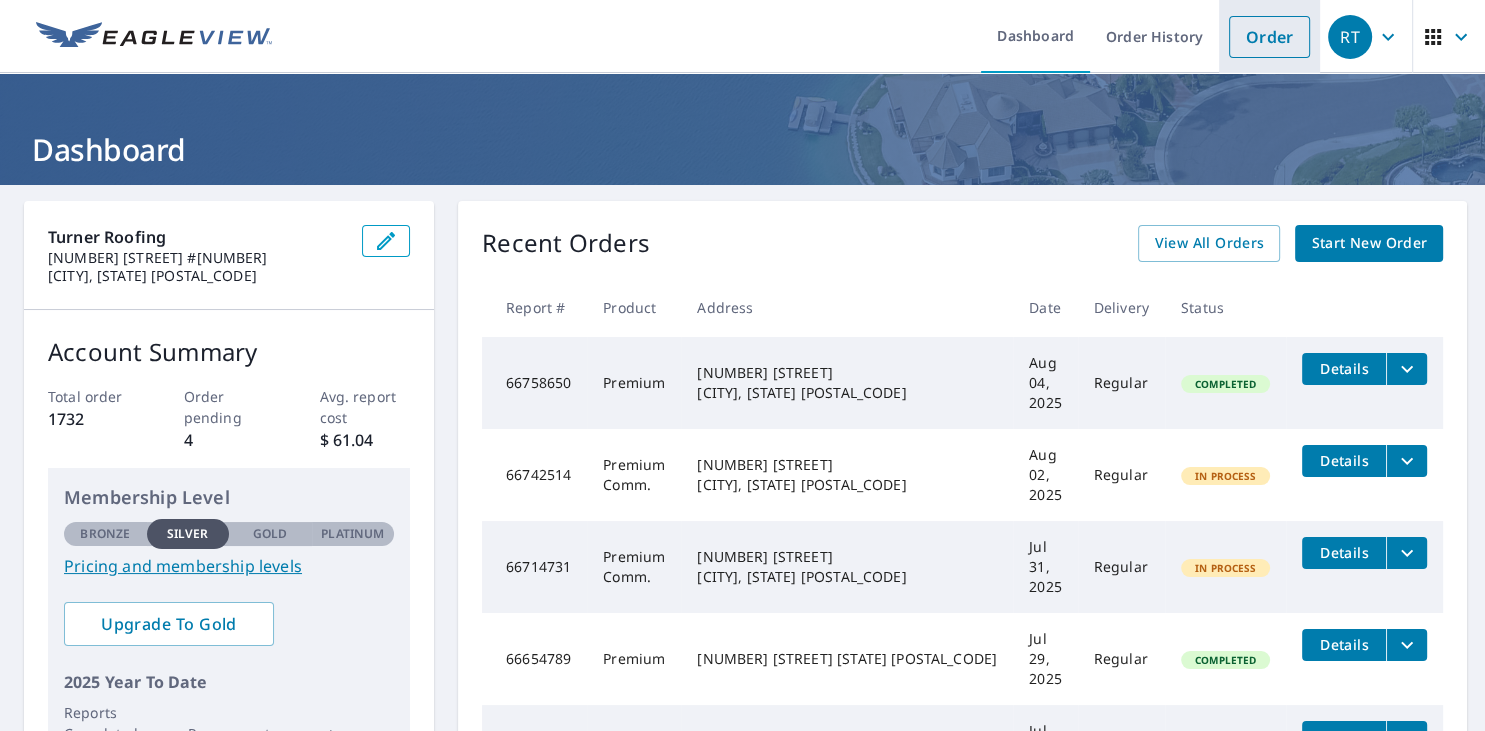 click on "Order" at bounding box center (1269, 37) 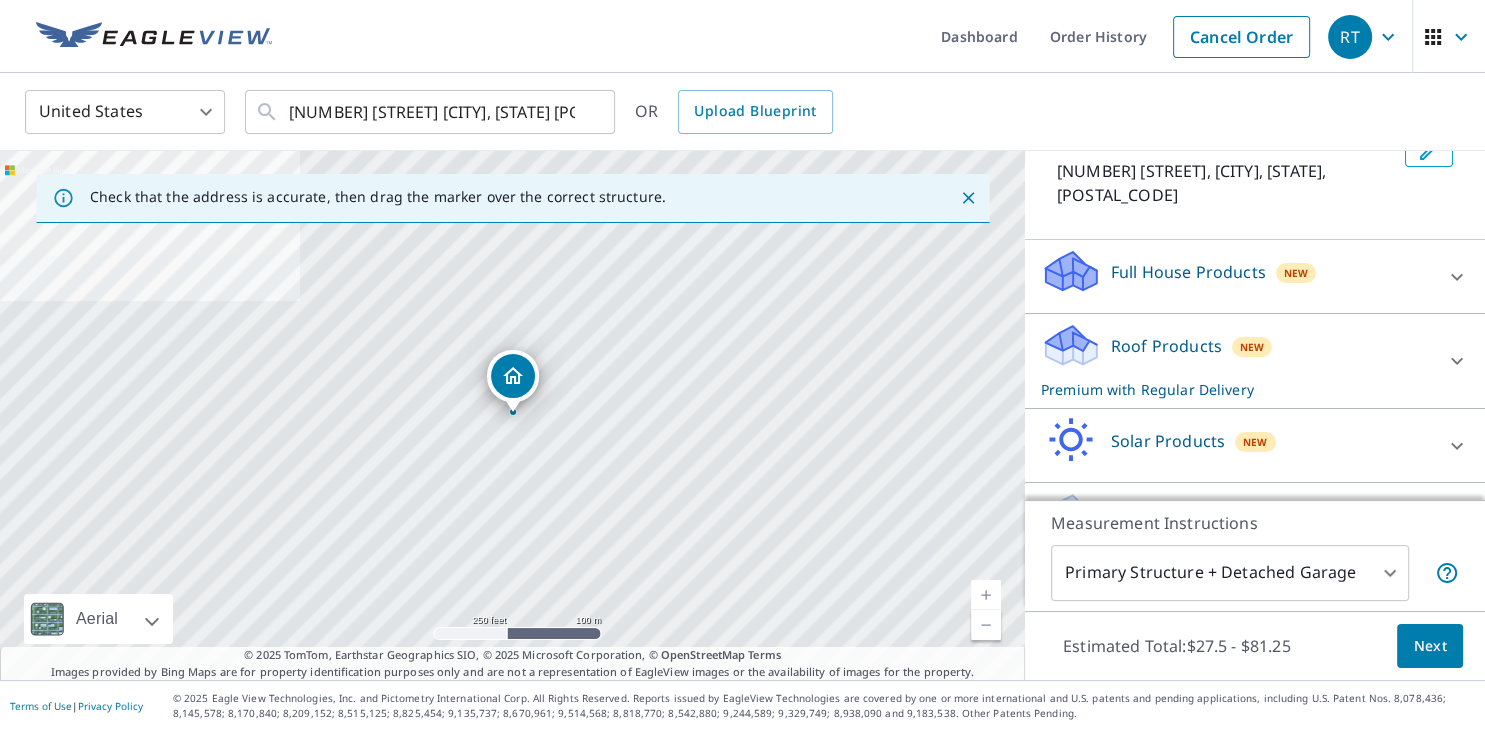 scroll, scrollTop: 148, scrollLeft: 0, axis: vertical 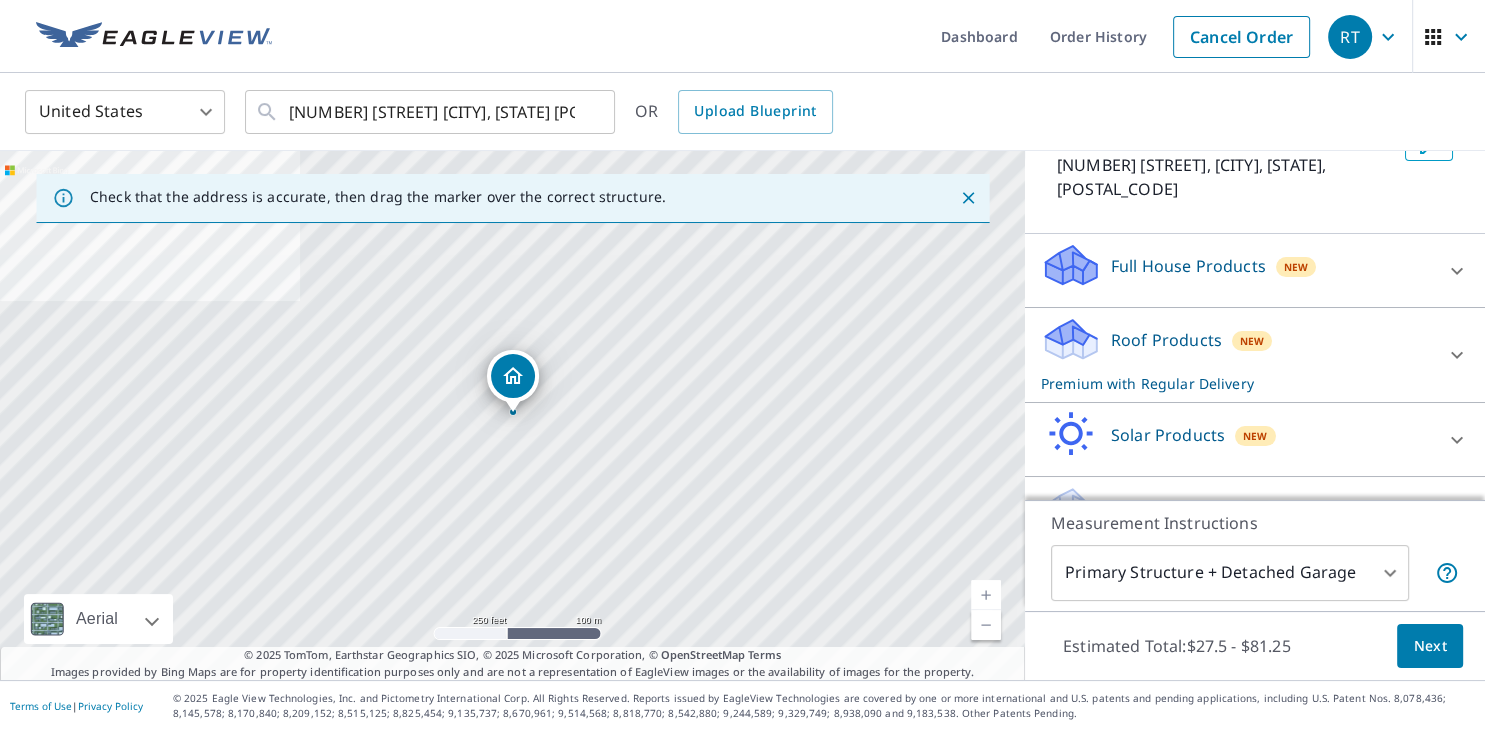 click 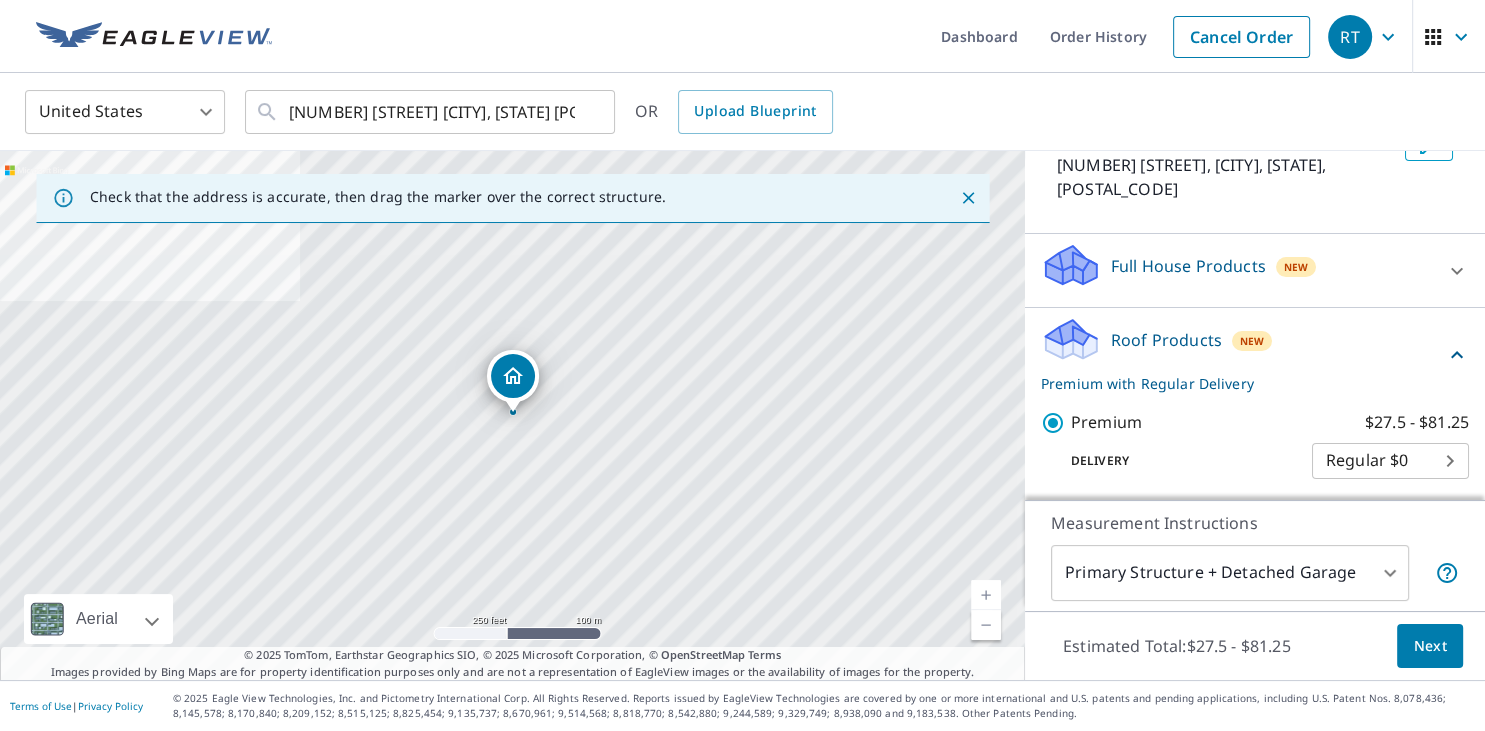 click on "Next" at bounding box center [1430, 646] 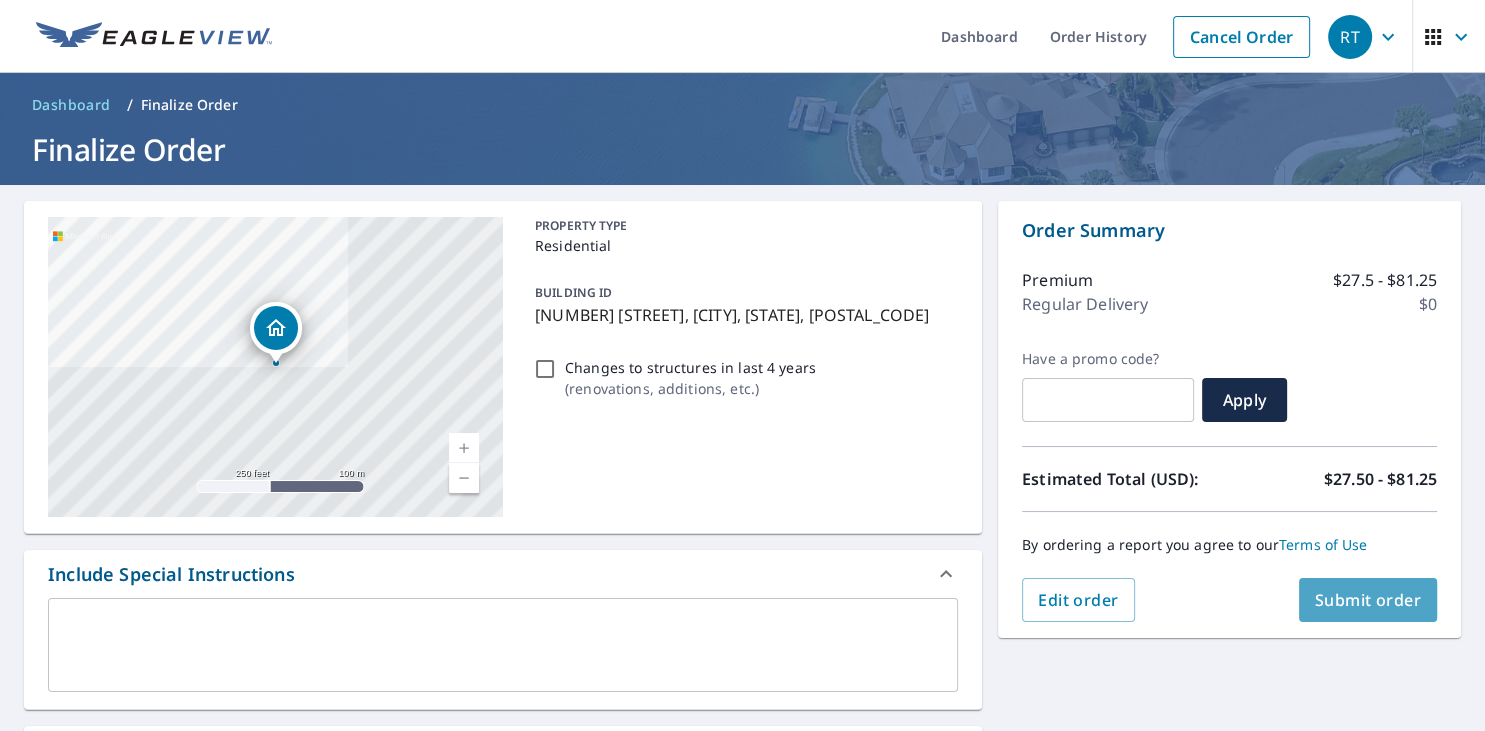 click on "Submit order" at bounding box center (1368, 600) 